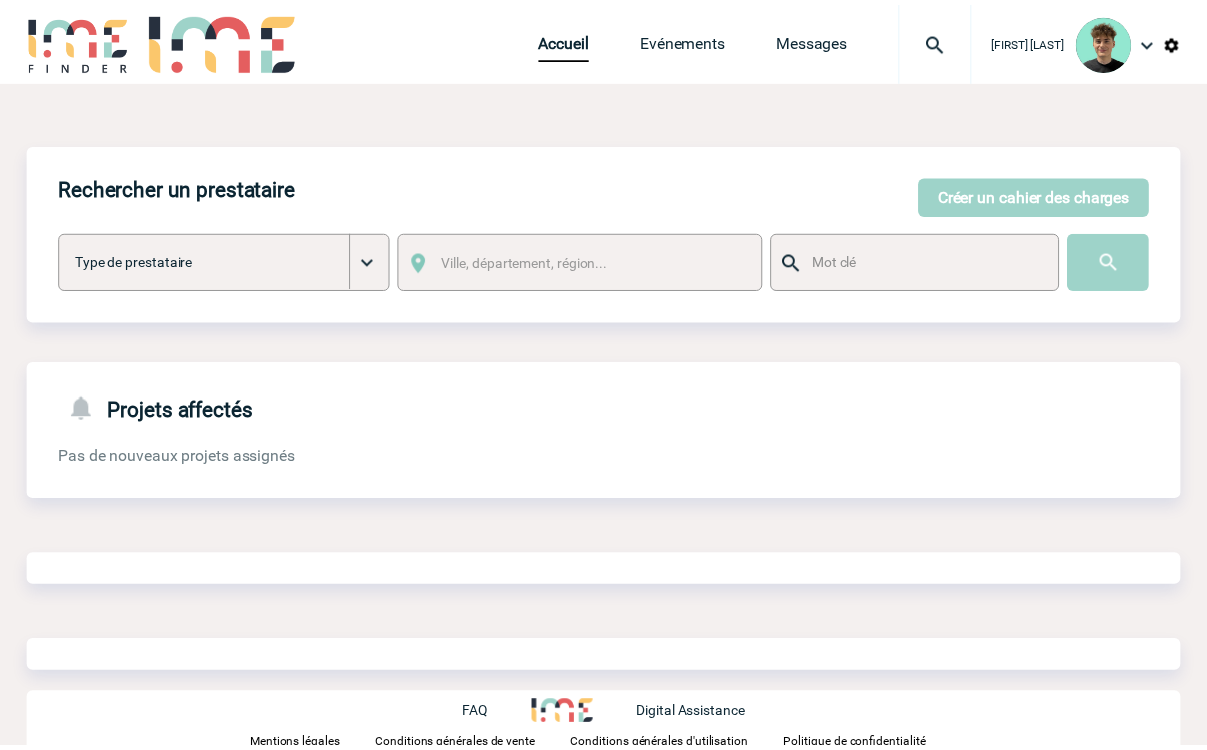 scroll, scrollTop: 0, scrollLeft: 0, axis: both 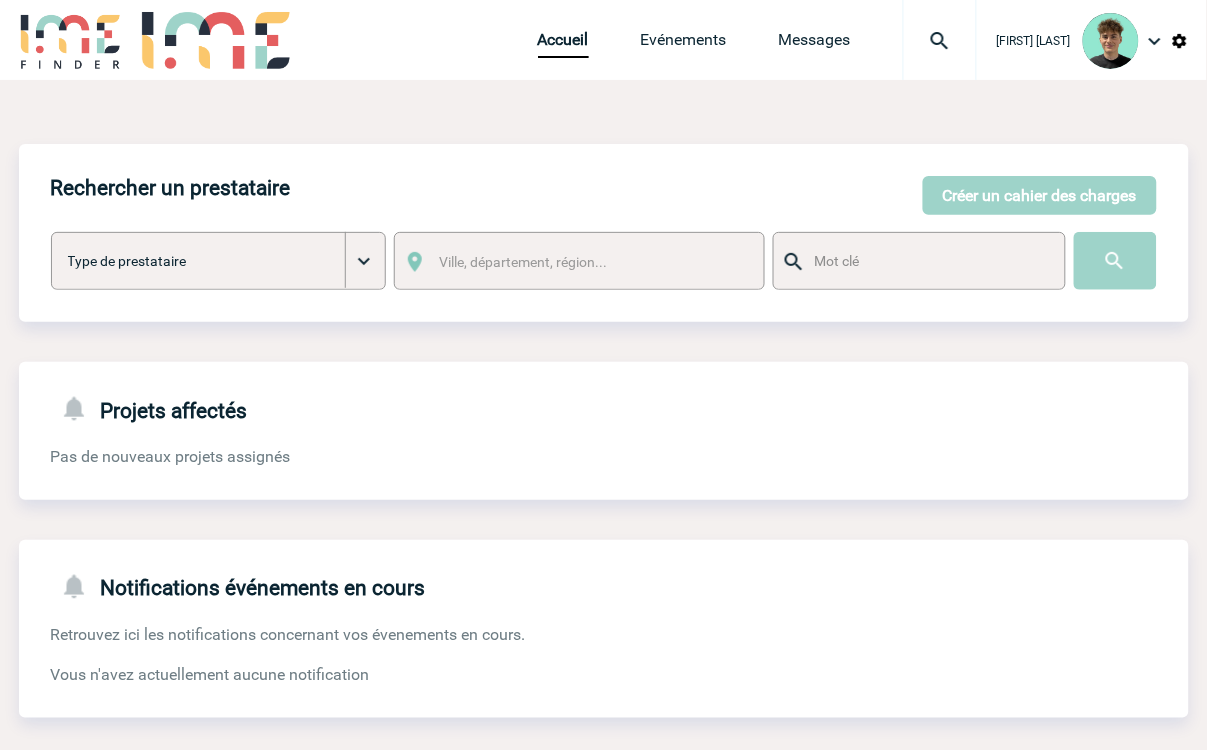 click at bounding box center (940, 41) 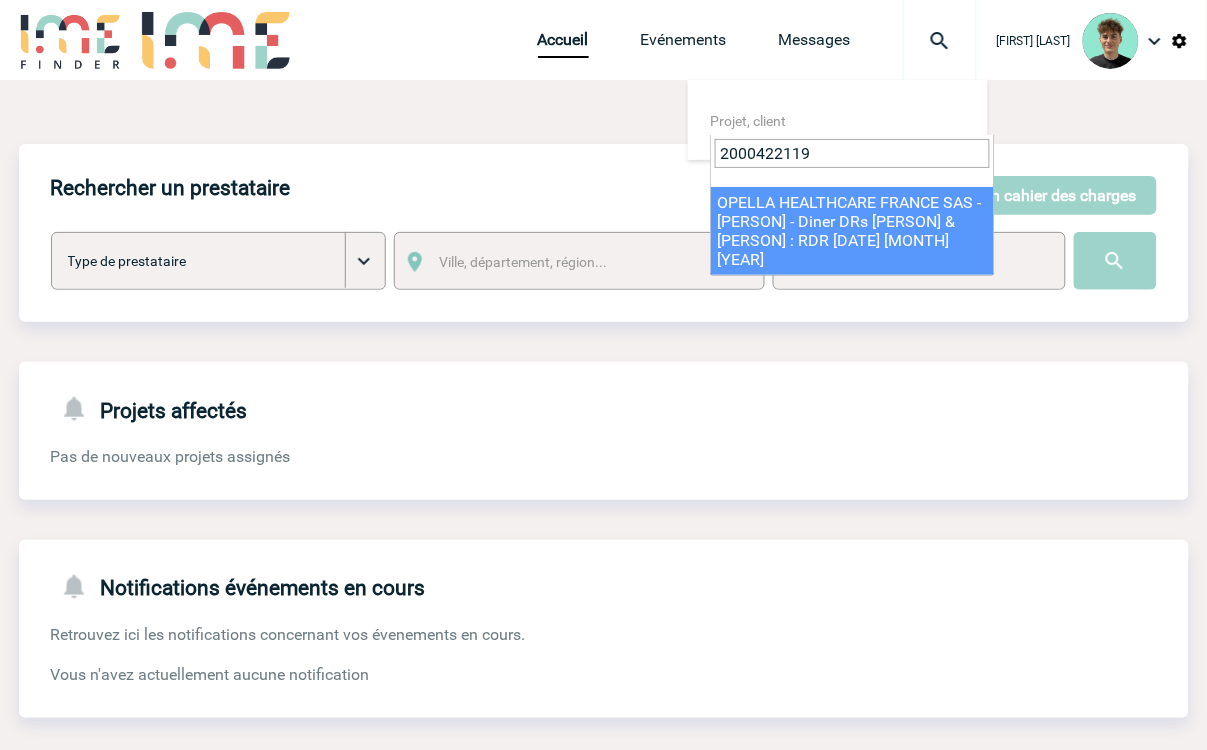 type on "2000422119" 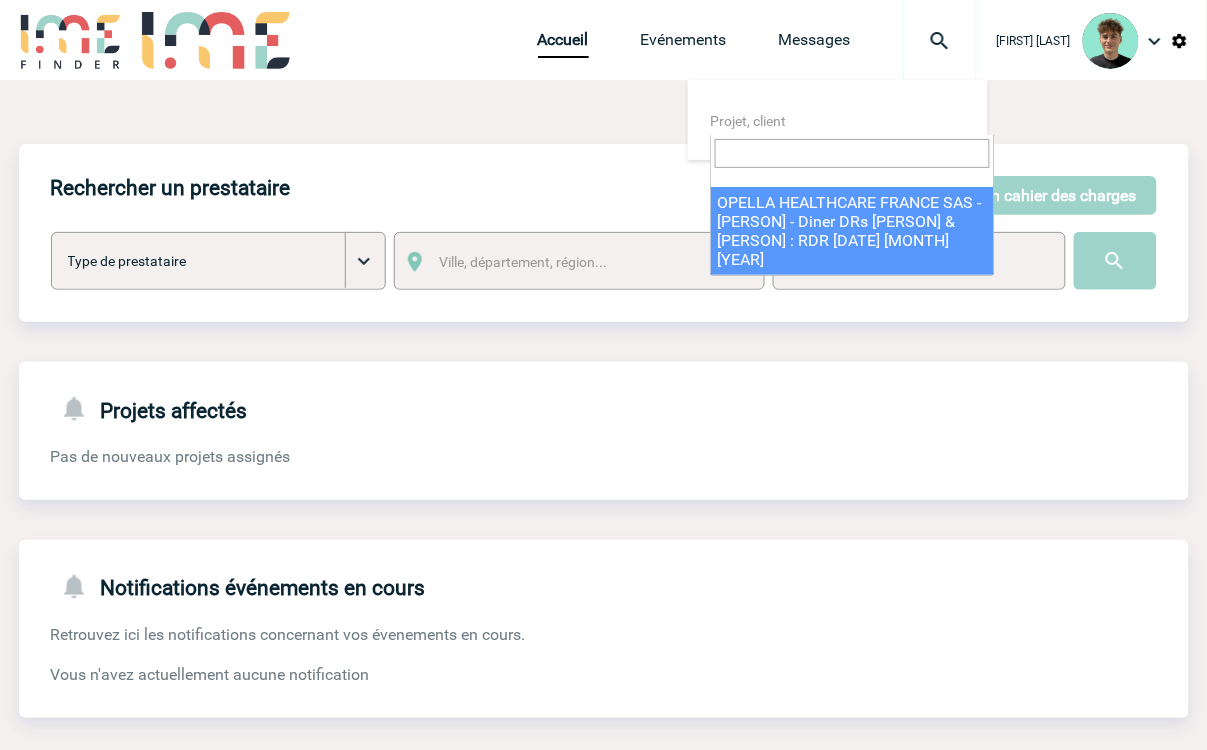 select on "21620" 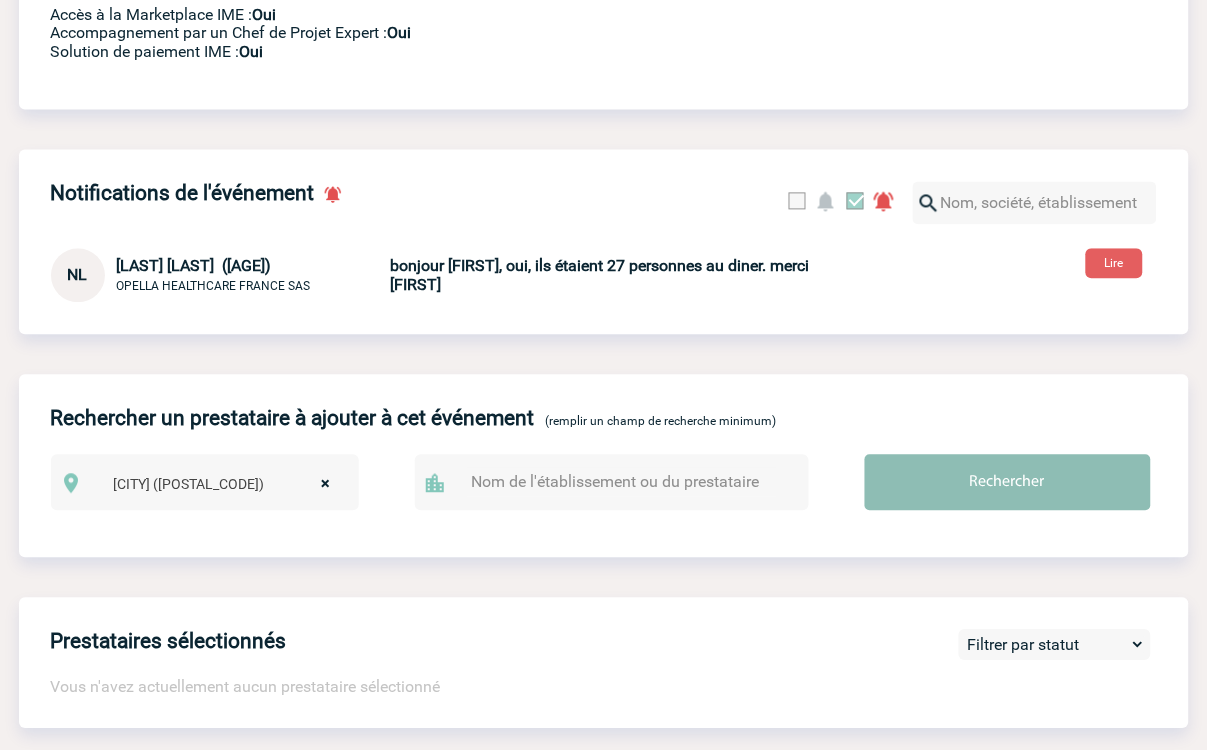 scroll, scrollTop: 777, scrollLeft: 0, axis: vertical 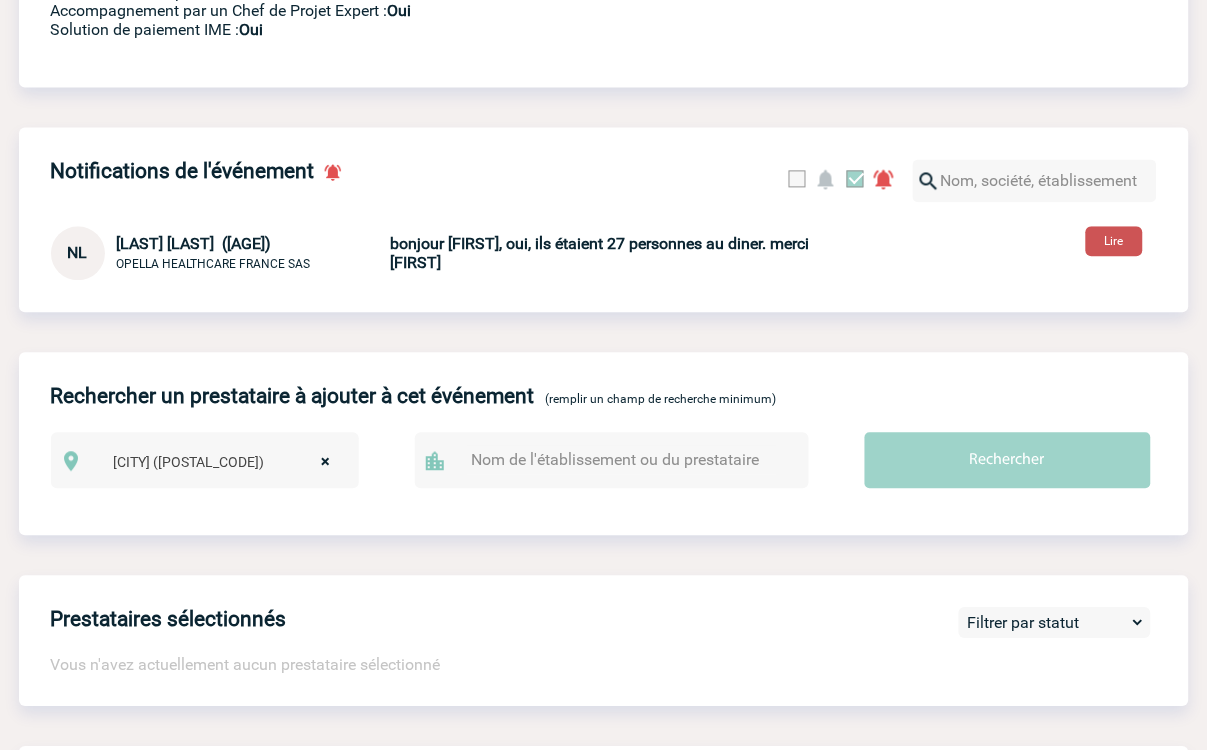 click on "Lire" at bounding box center [1114, 241] 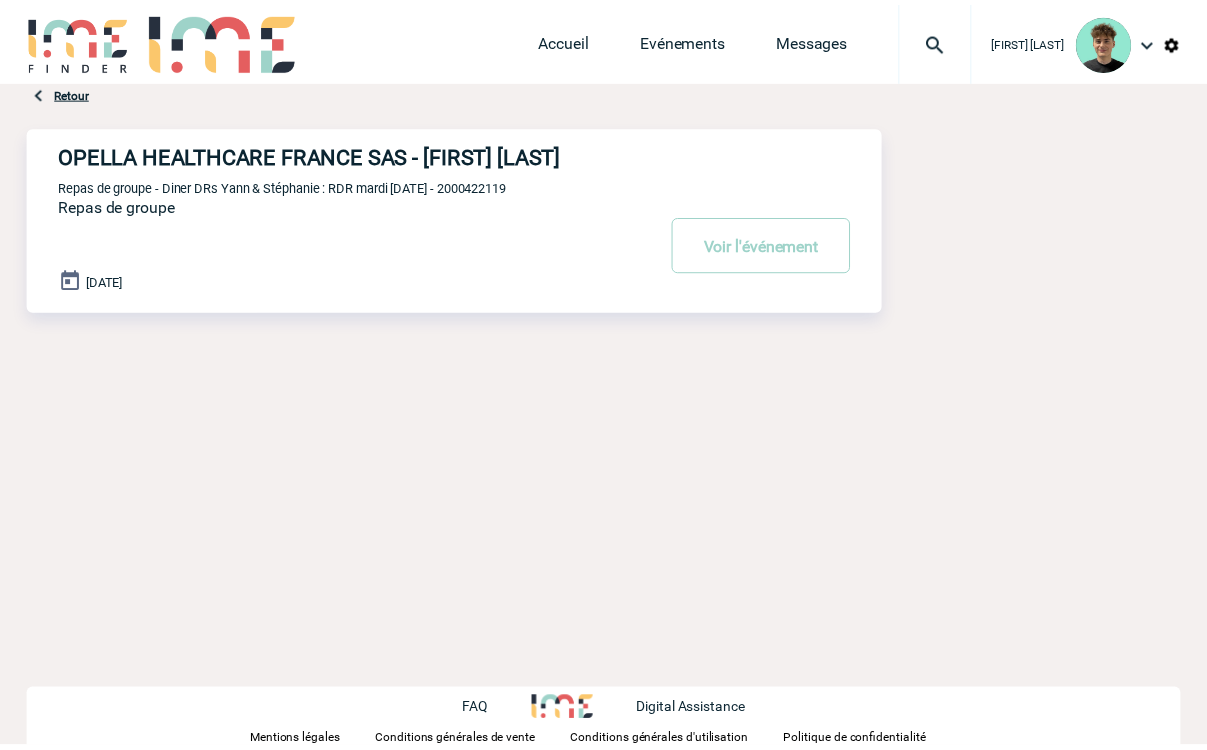 scroll, scrollTop: 0, scrollLeft: 0, axis: both 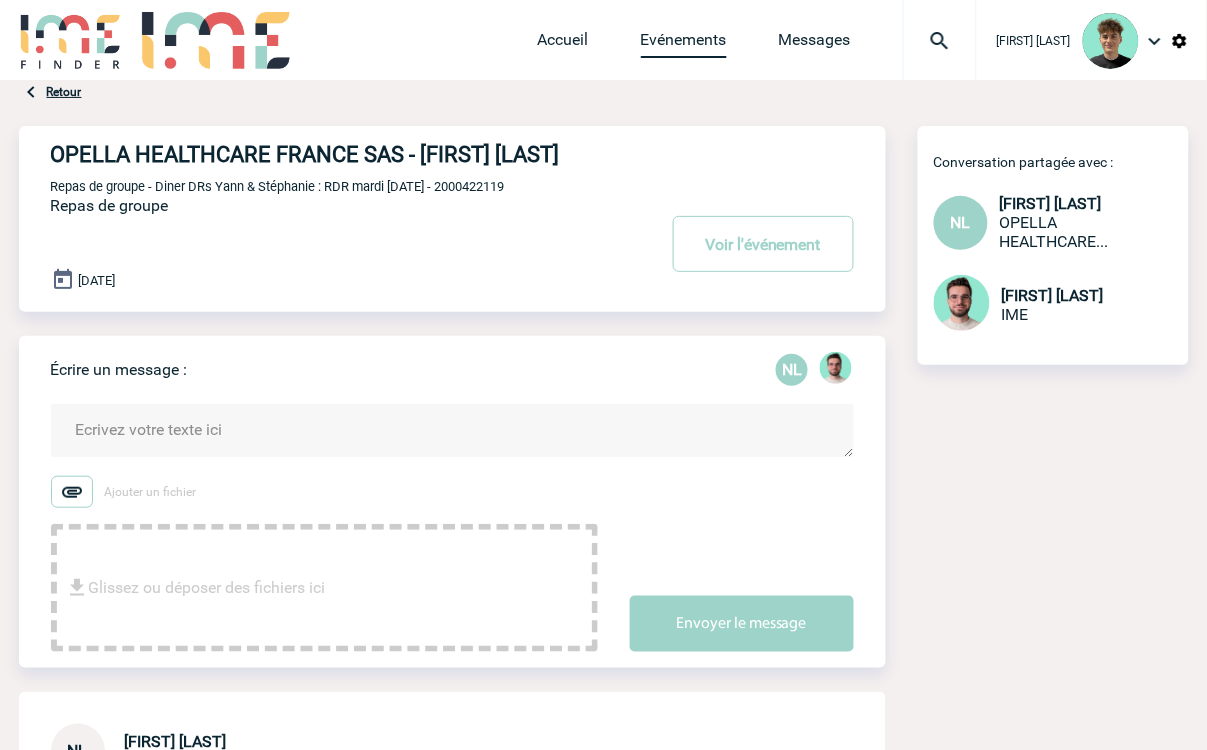 click on "Evénements" at bounding box center (684, 44) 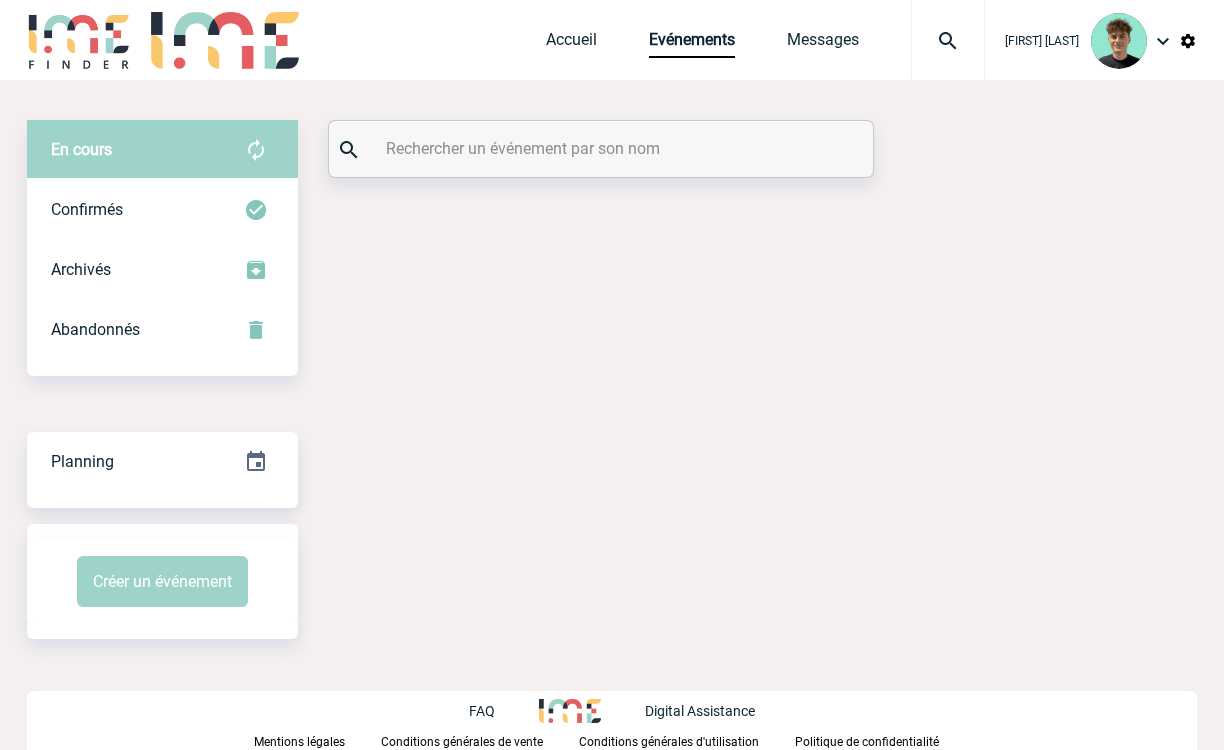 scroll, scrollTop: 0, scrollLeft: 0, axis: both 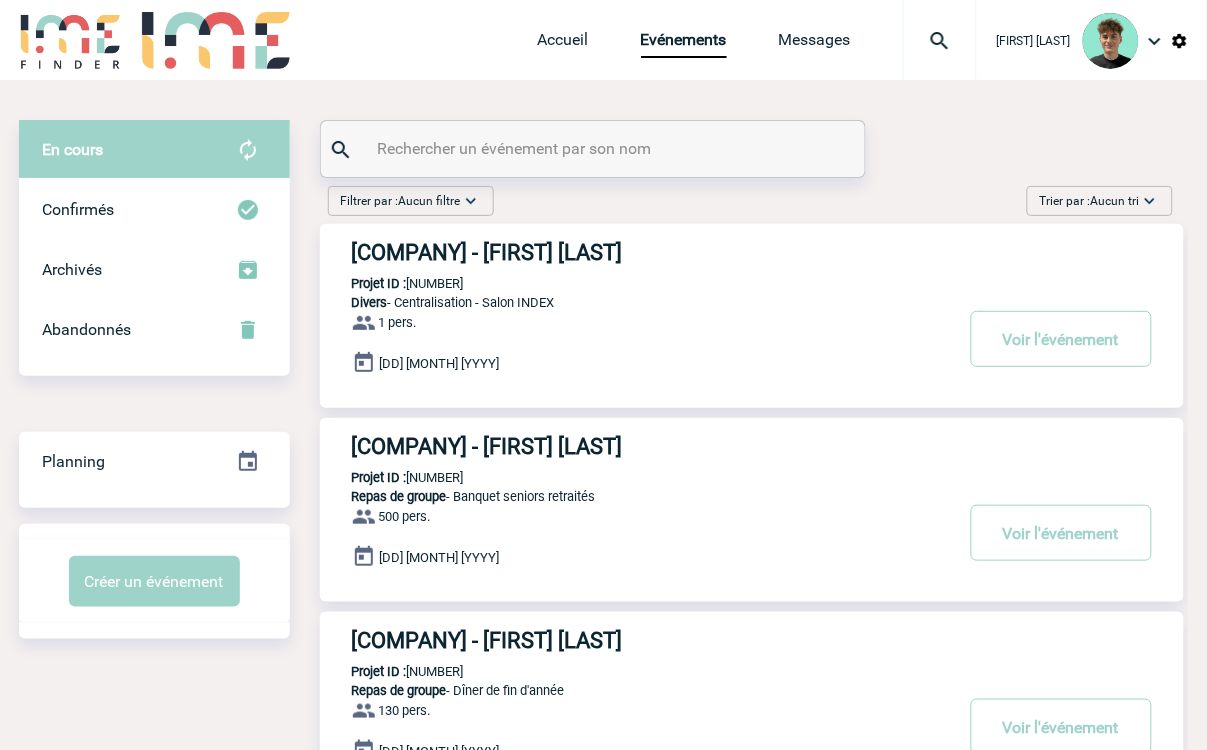 click at bounding box center (595, 148) 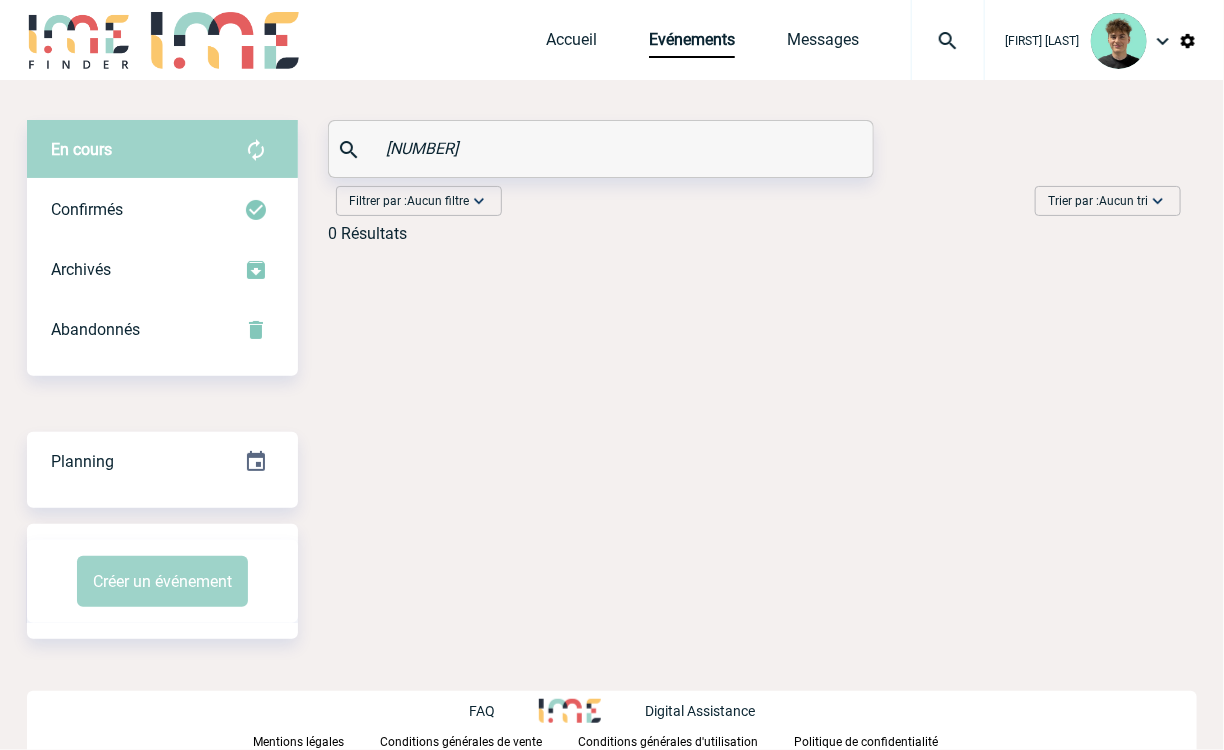 click on "2000424824" at bounding box center [603, 148] 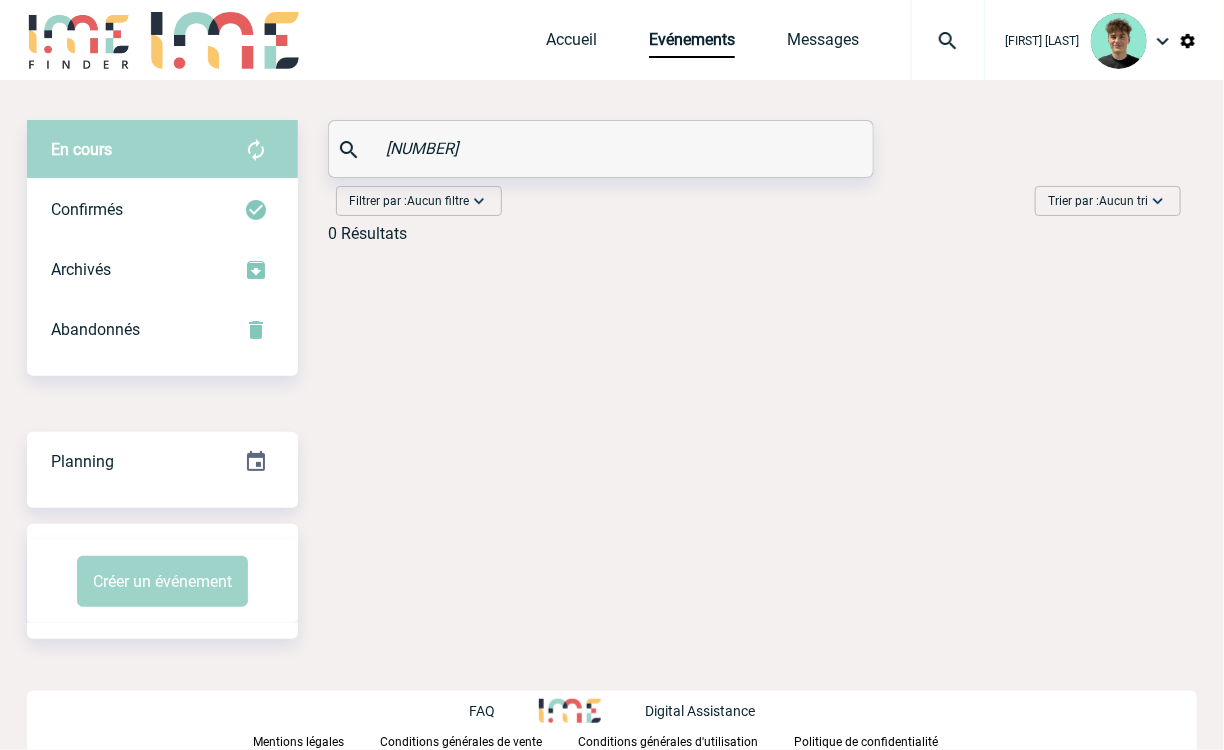click on "2000420814" at bounding box center (603, 148) 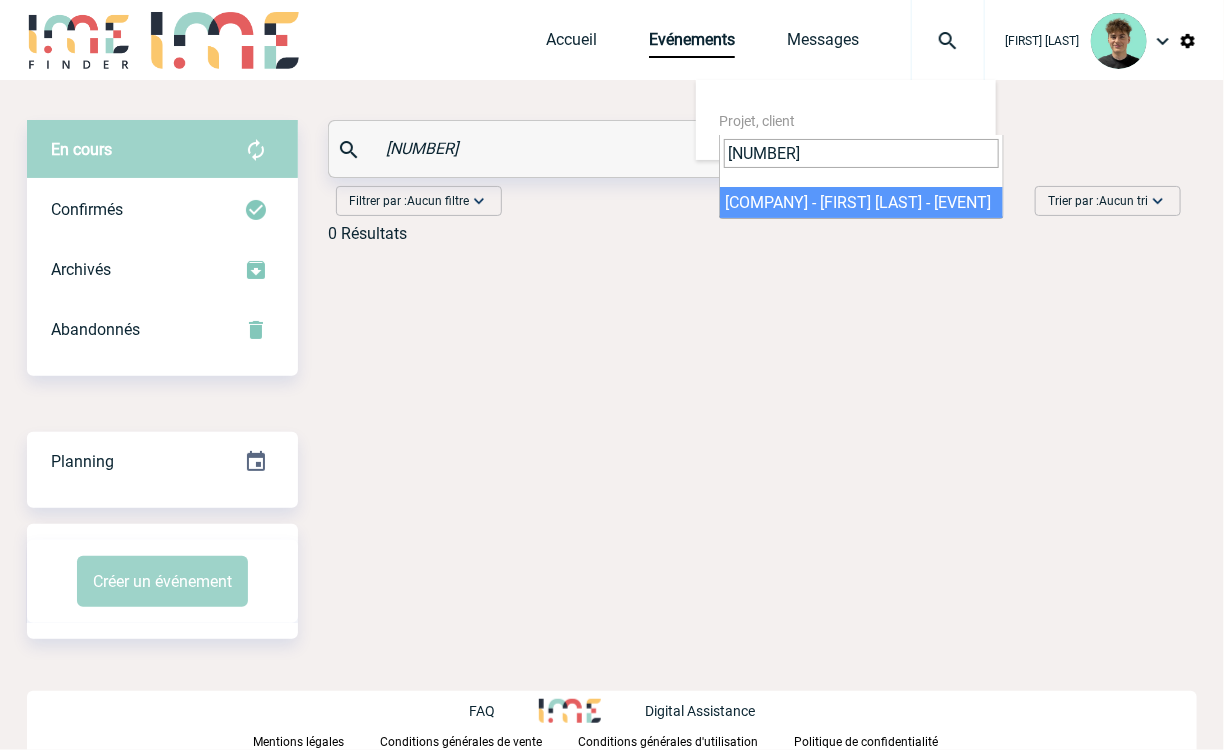 type on "2000420814" 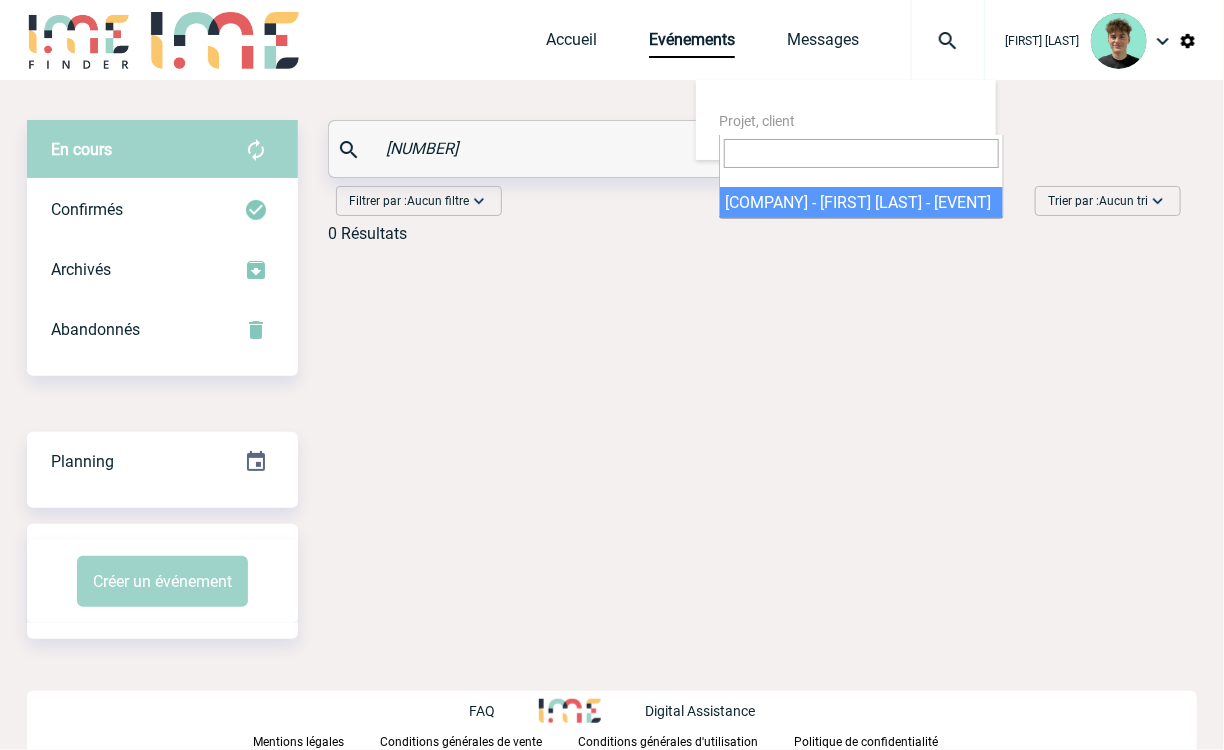 select on "20315" 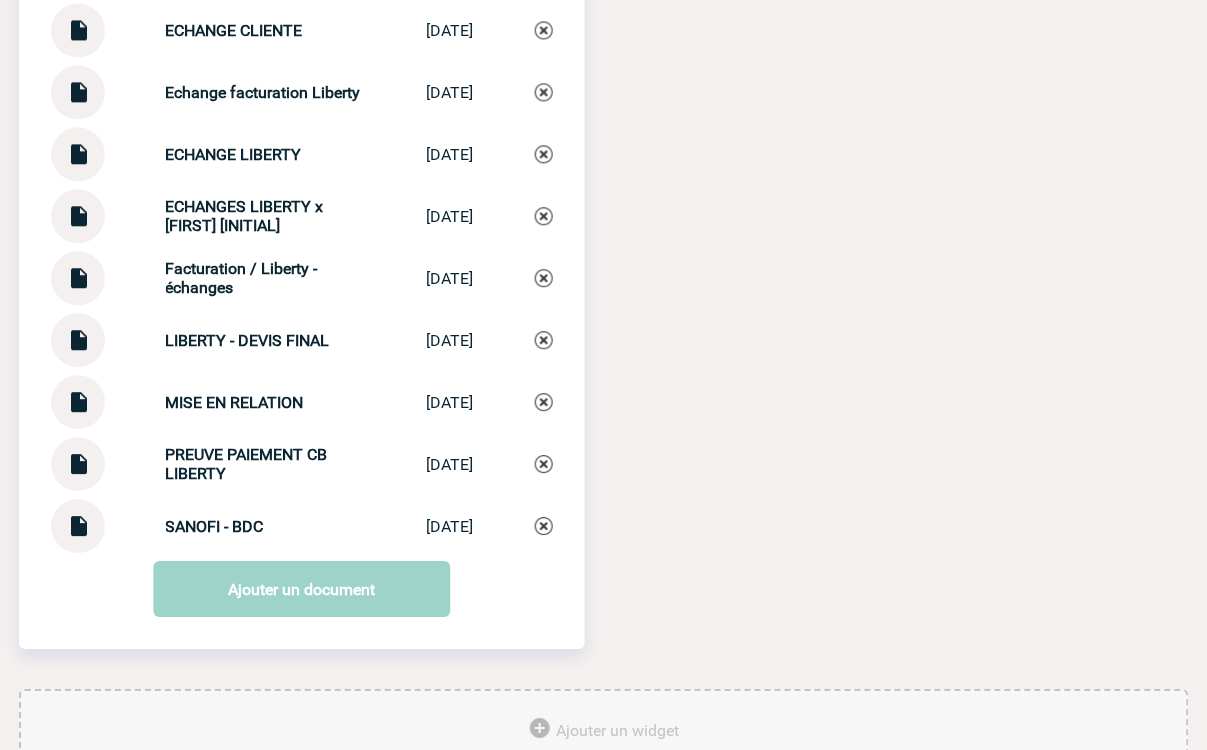 scroll, scrollTop: 2563, scrollLeft: 0, axis: vertical 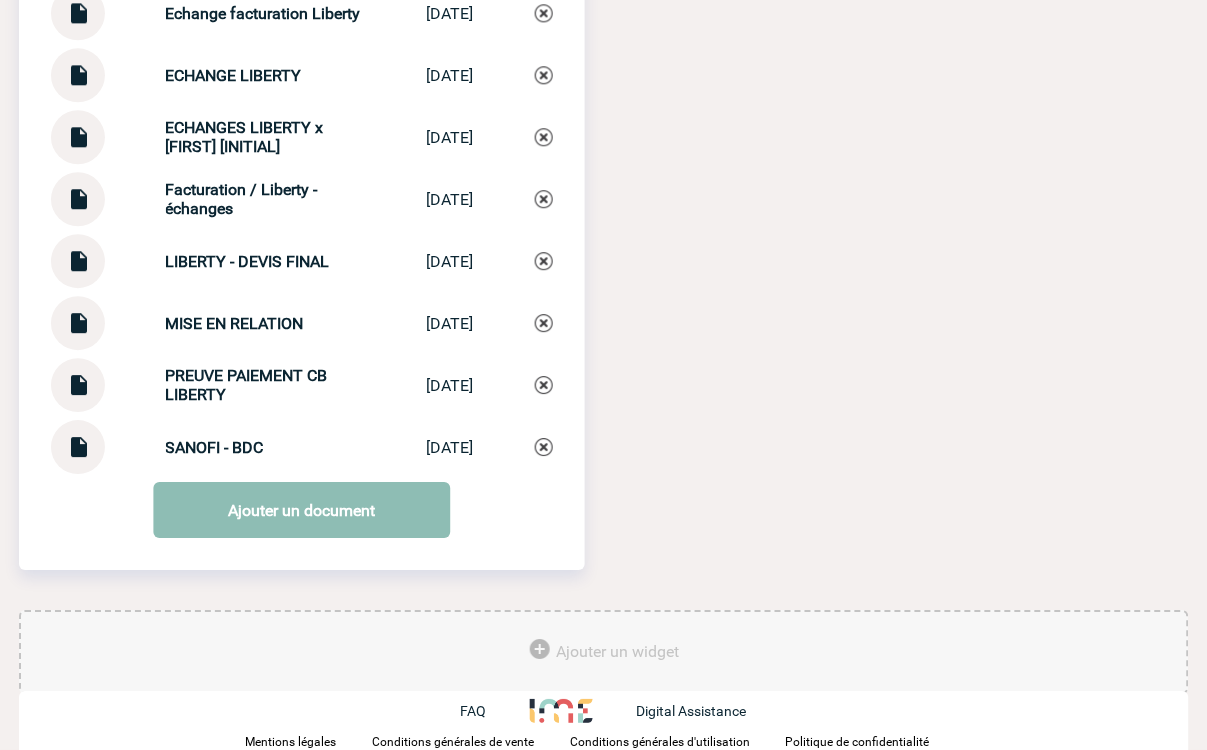 click on "Ajouter un document" at bounding box center [301, 510] 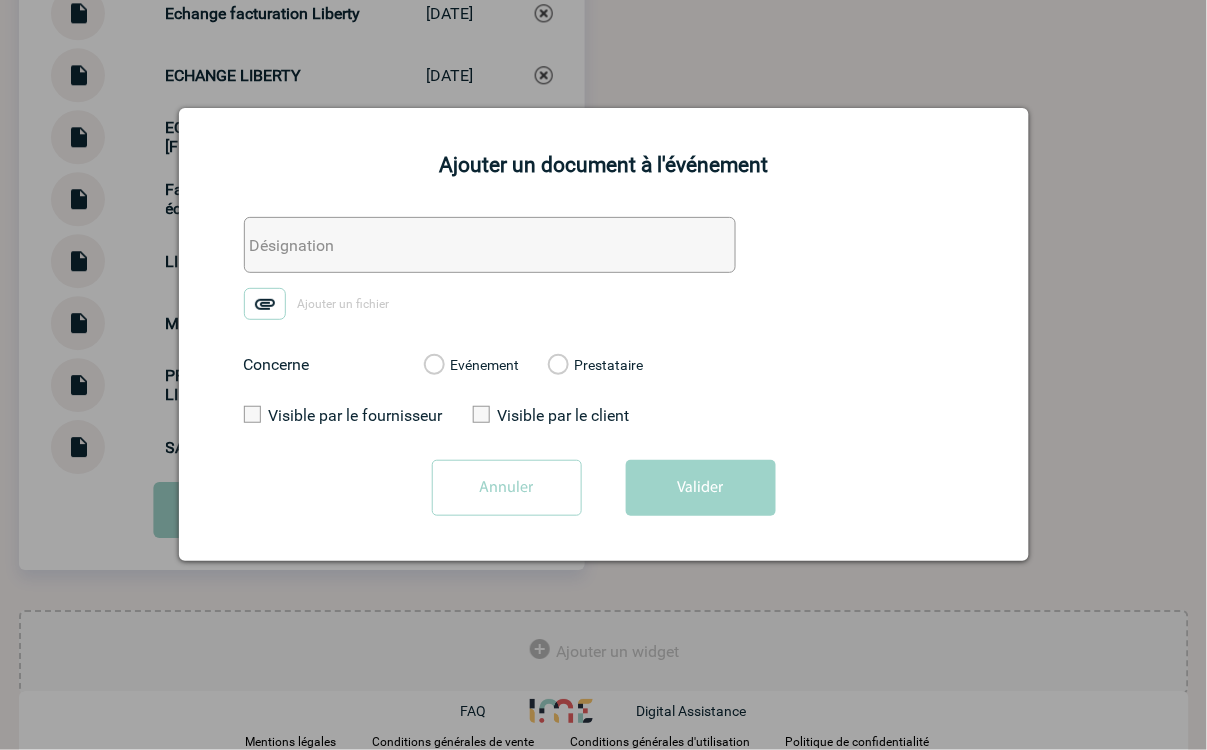 click at bounding box center (490, 245) 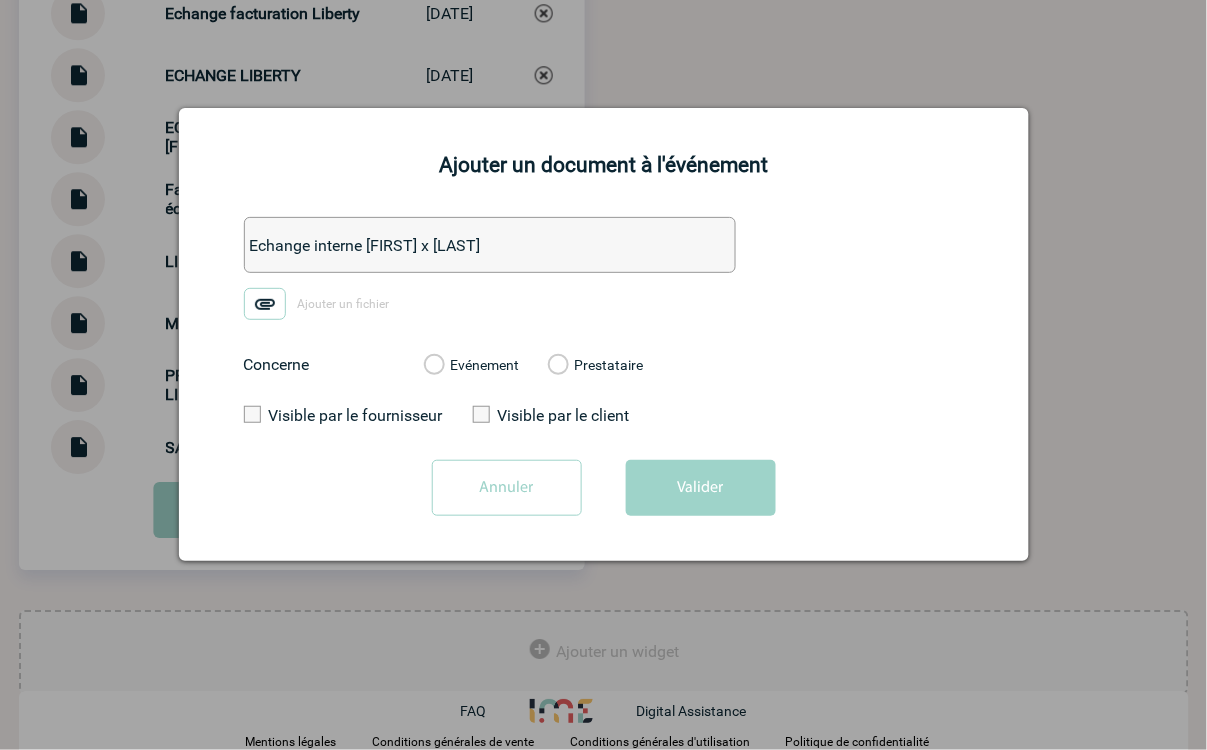 click on "Echange interne célint x Laurine" at bounding box center (490, 245) 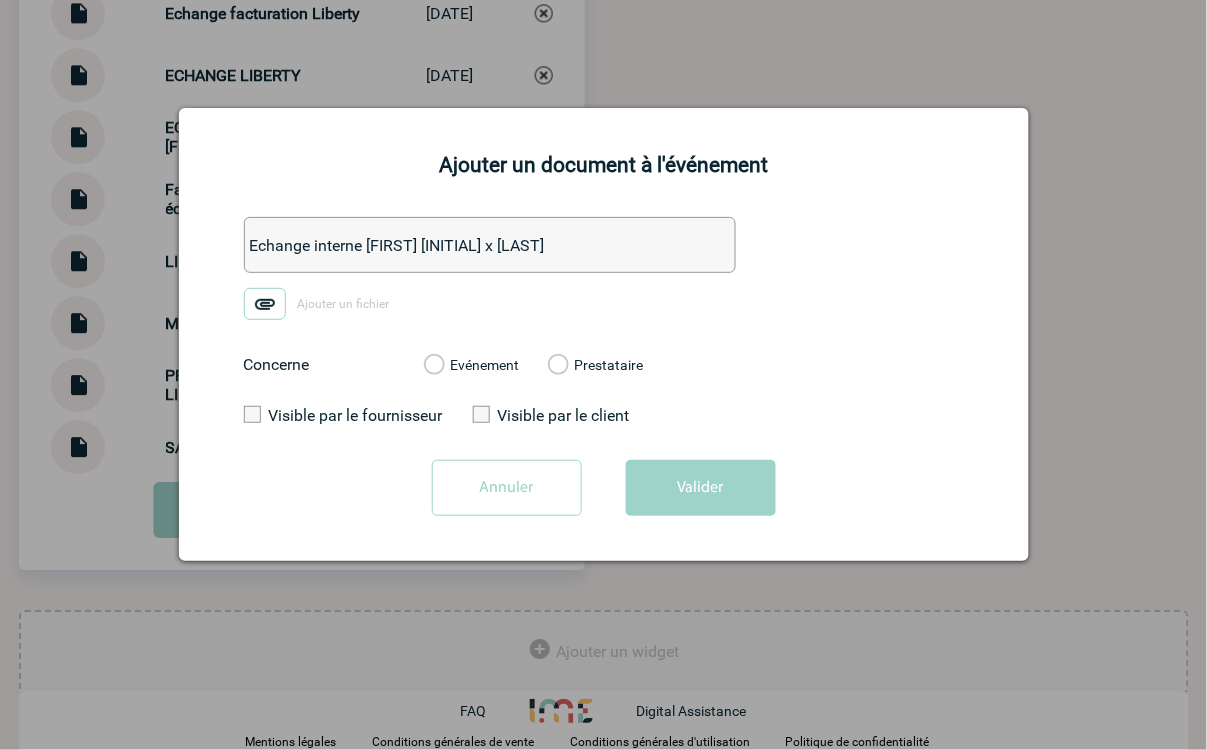 type on "Echange interne Céline T x Laurine" 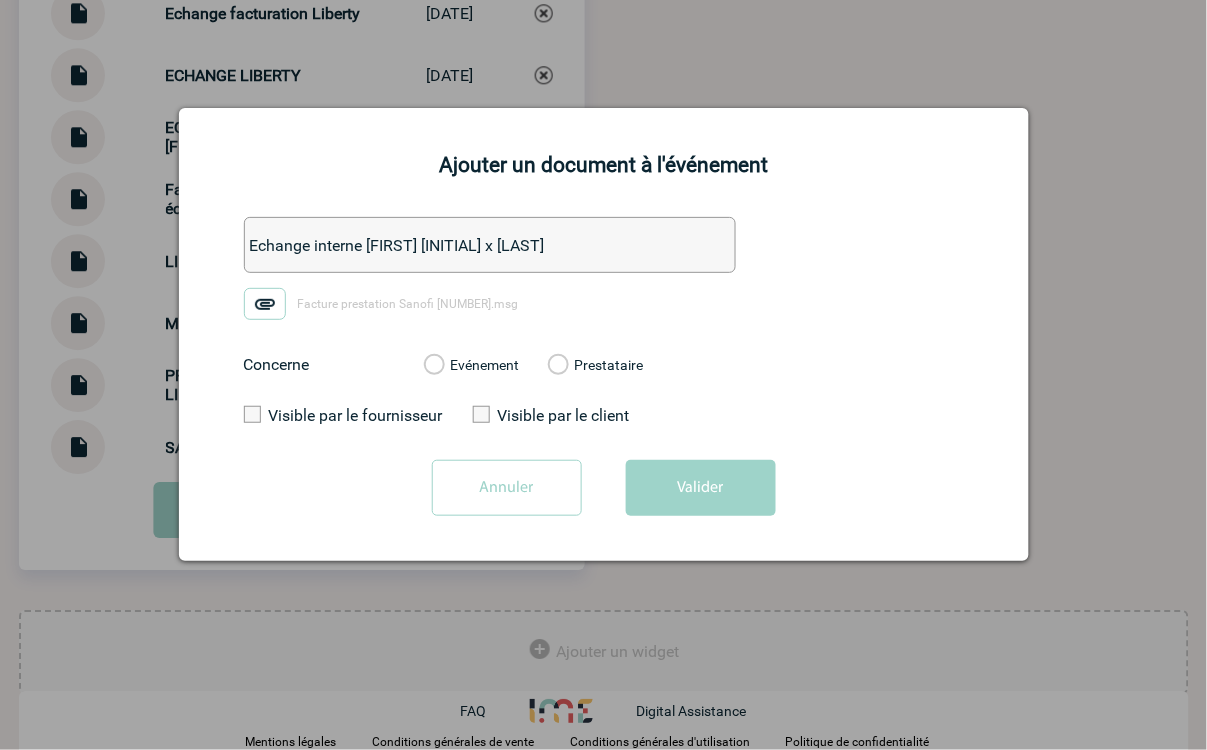 click on "Evénement" at bounding box center (433, 366) 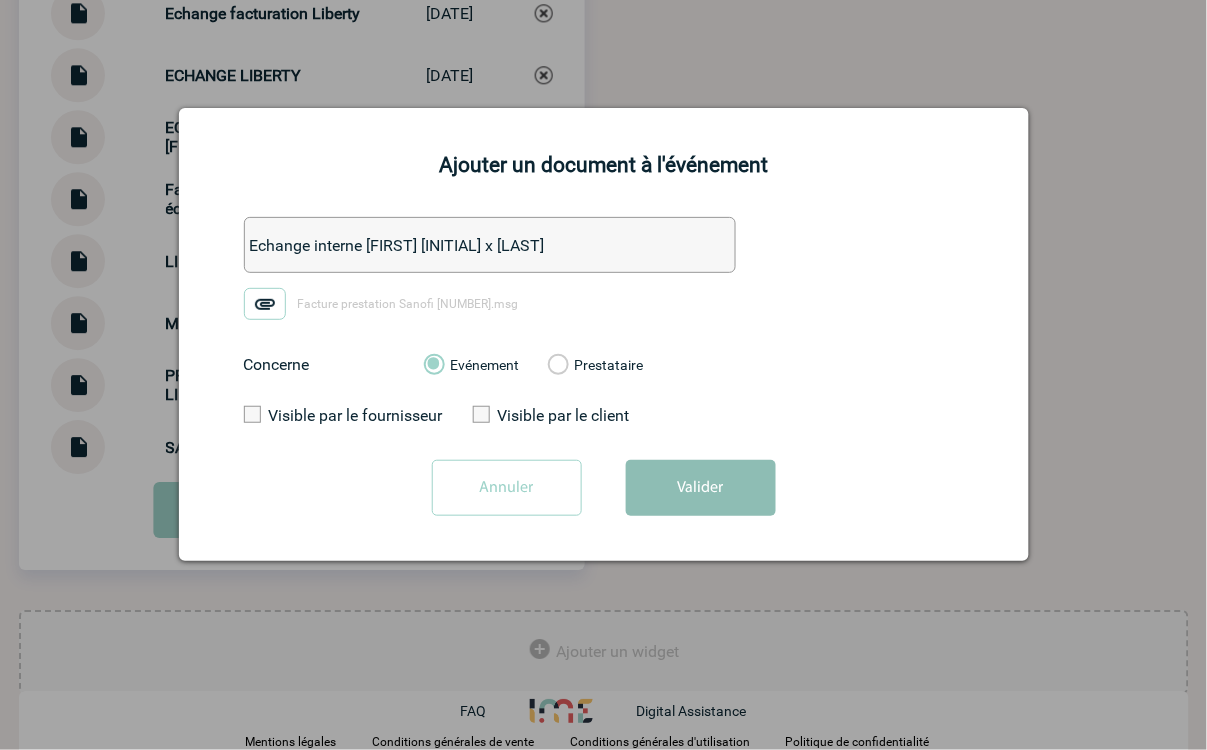 click on "Valider" at bounding box center (701, 488) 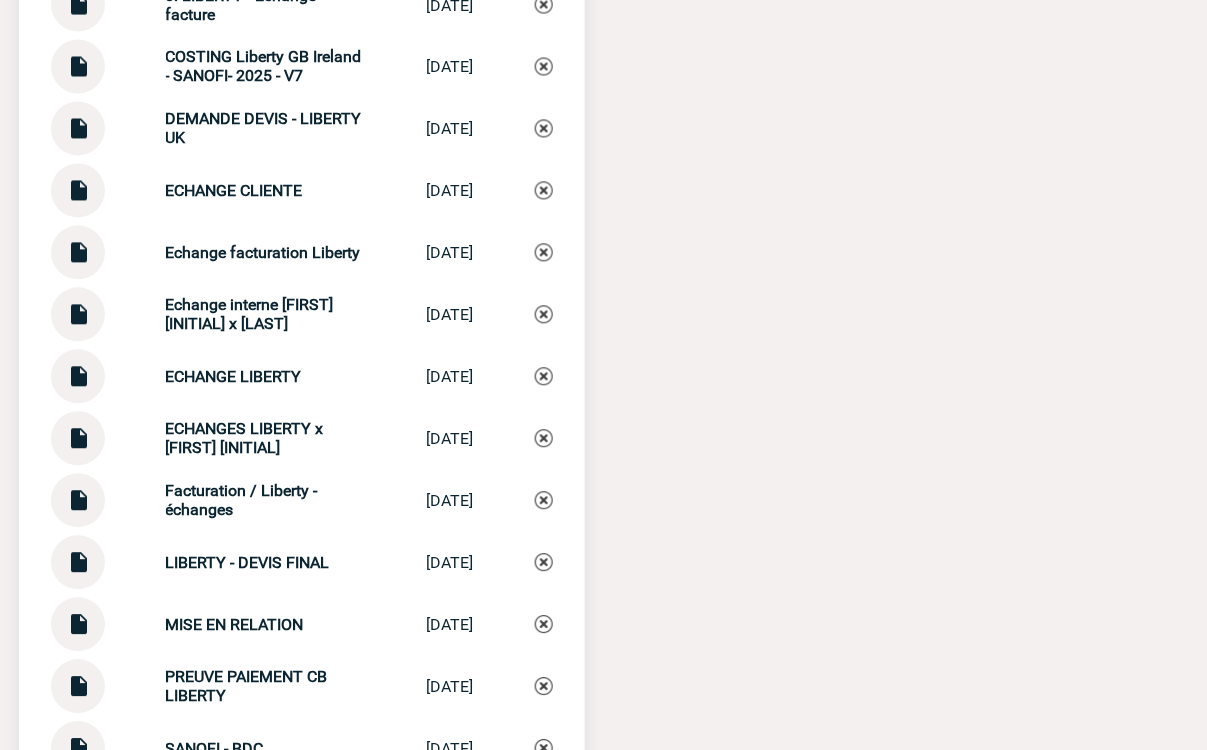 scroll, scrollTop: 2341, scrollLeft: 0, axis: vertical 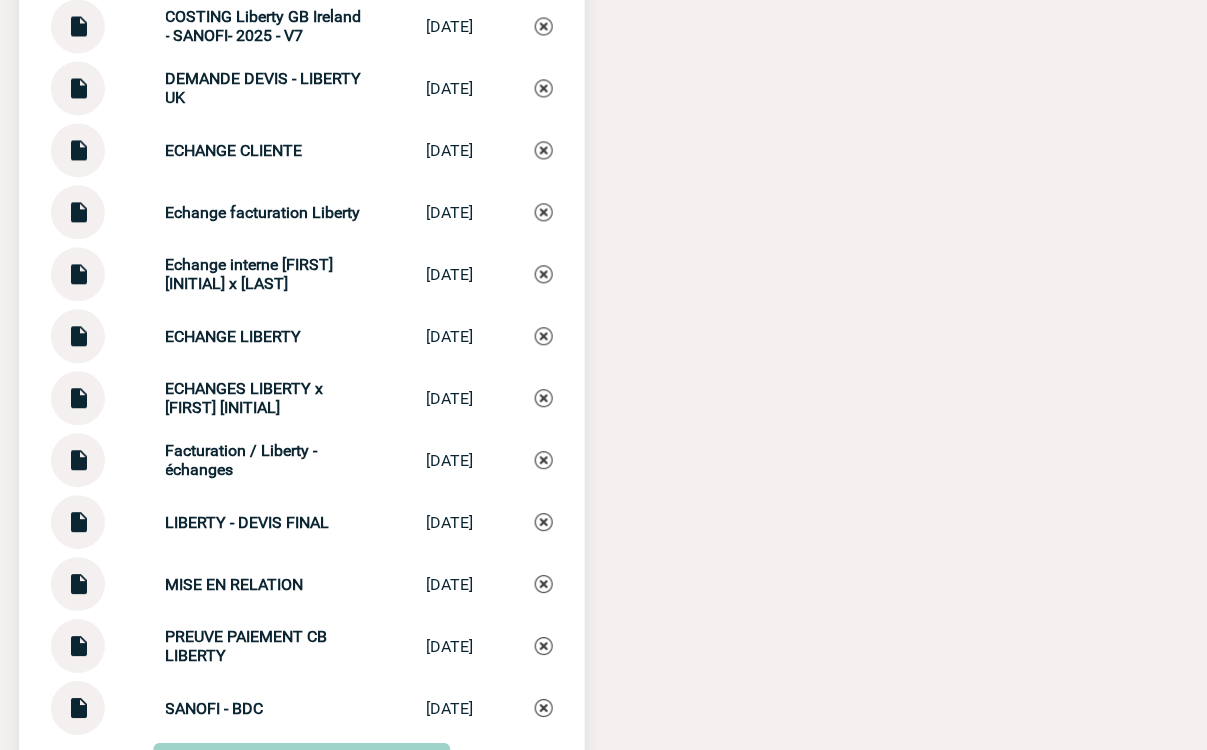 click on "Echange interne Céline T x Laurine" at bounding box center (250, 274) 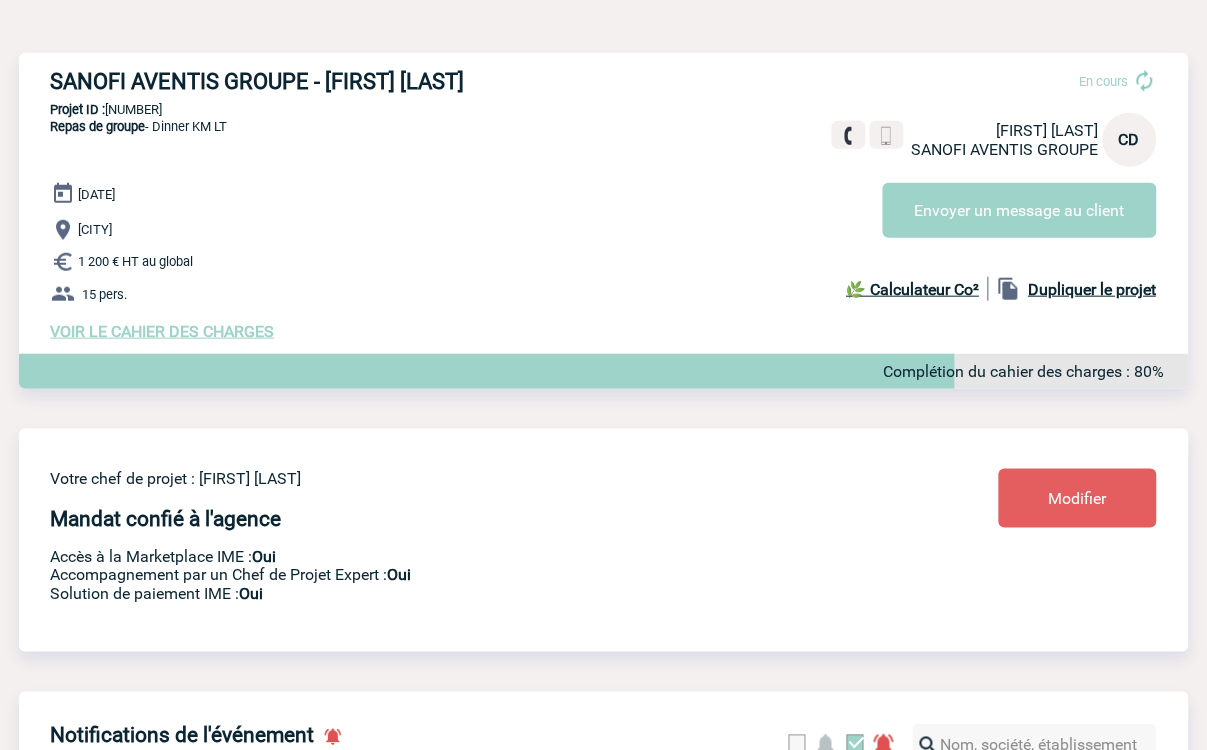 scroll, scrollTop: 0, scrollLeft: 0, axis: both 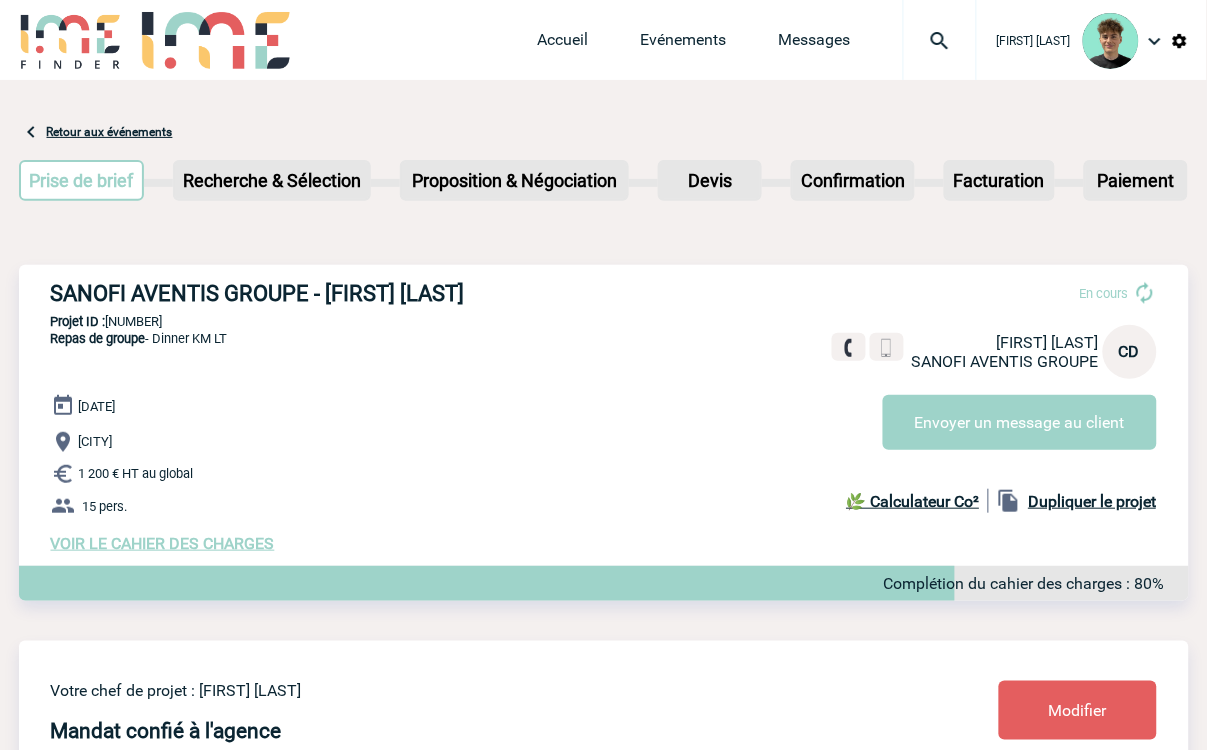 click at bounding box center (940, 41) 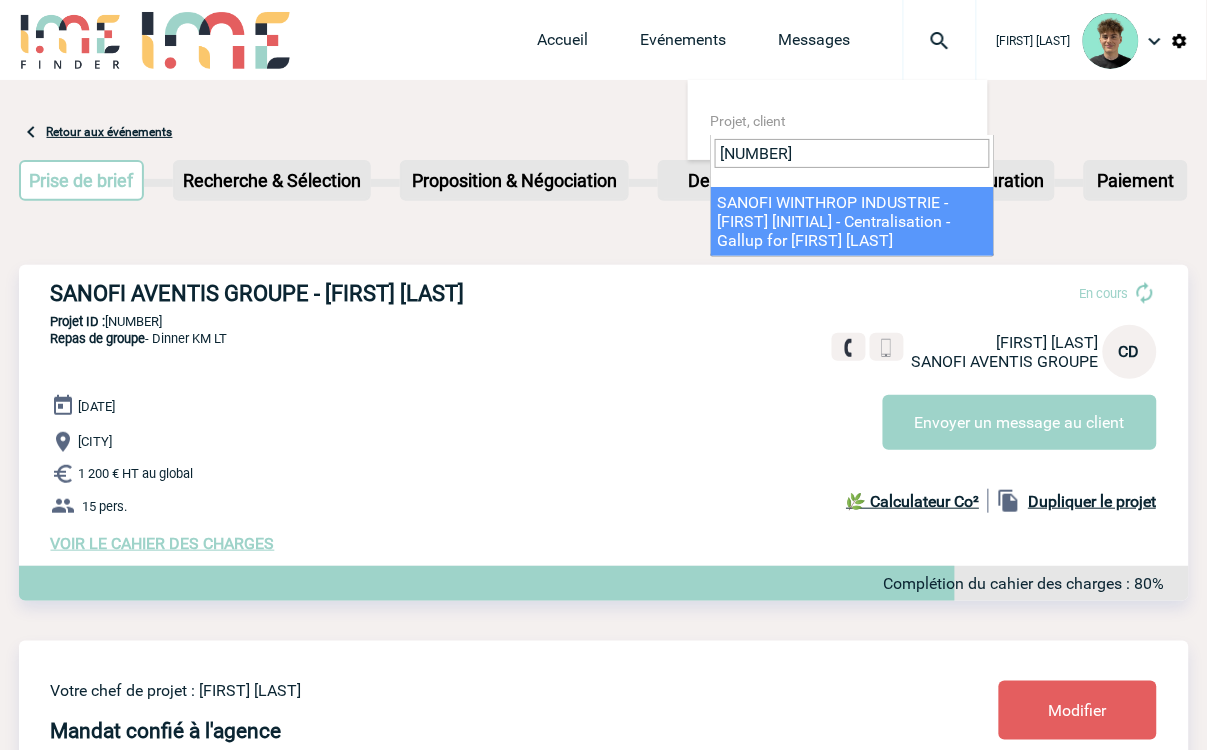 type on "[NUMBER]" 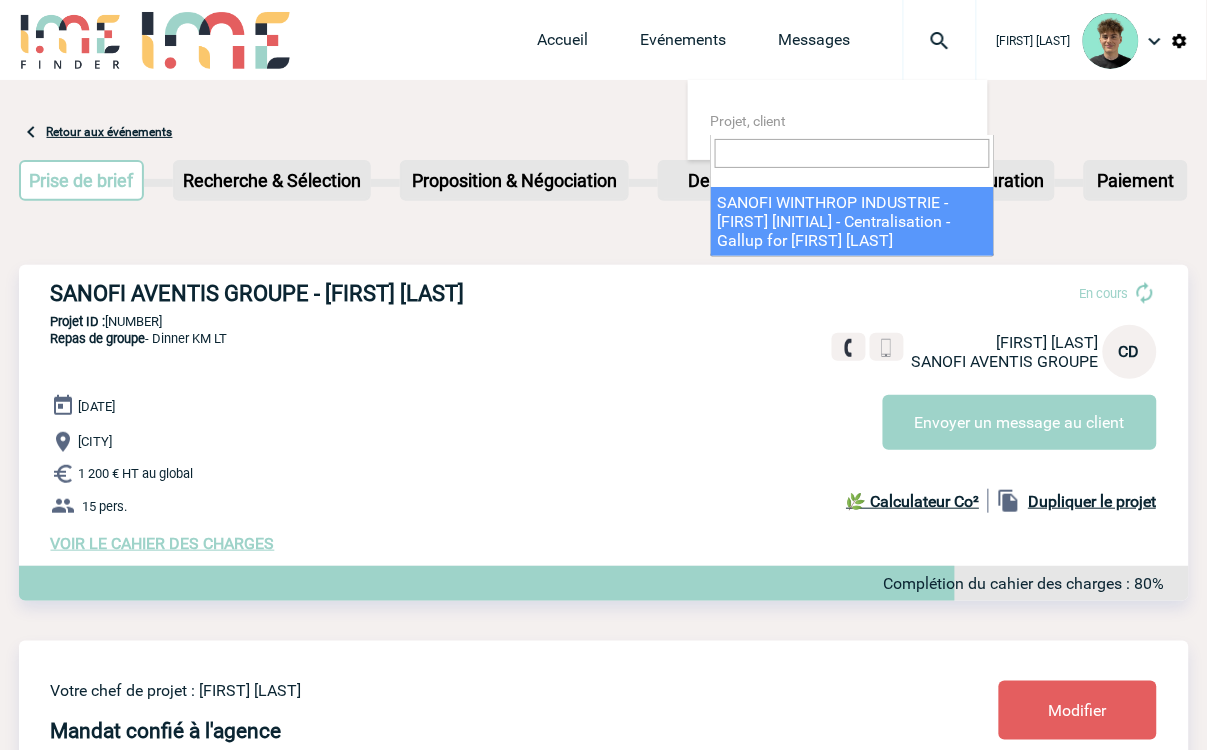 select on "17797" 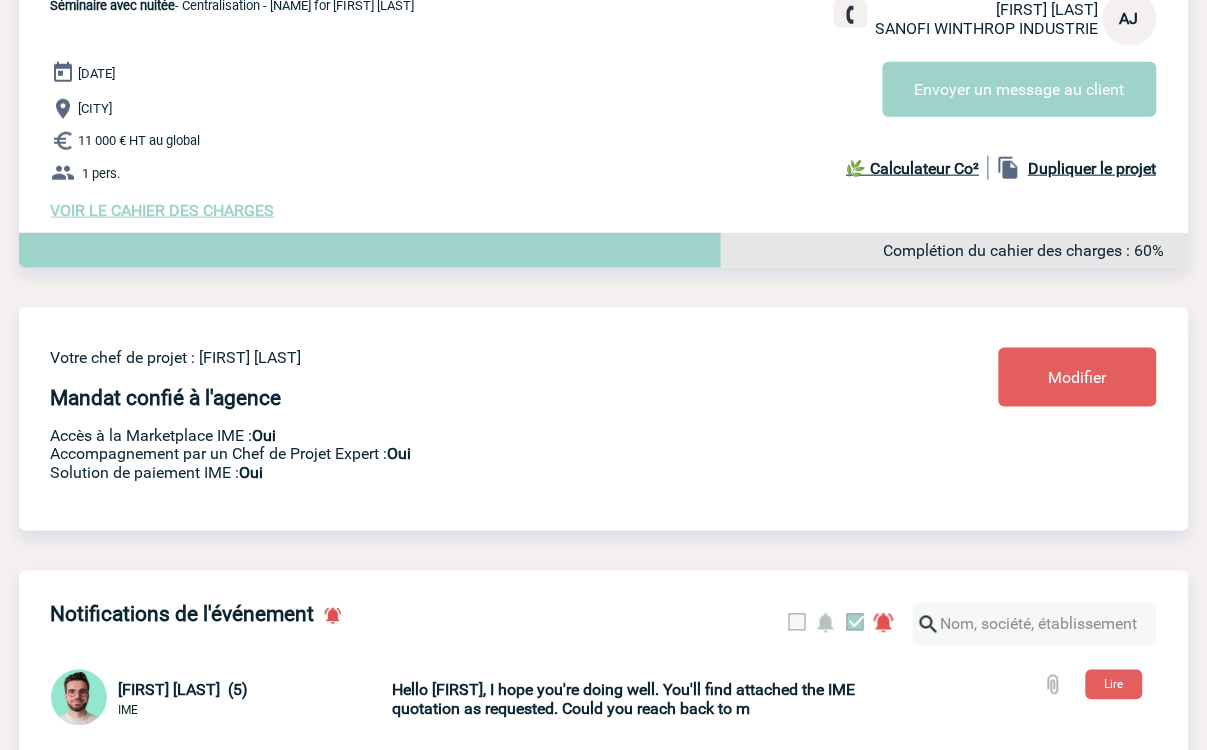 scroll, scrollTop: 325, scrollLeft: 0, axis: vertical 